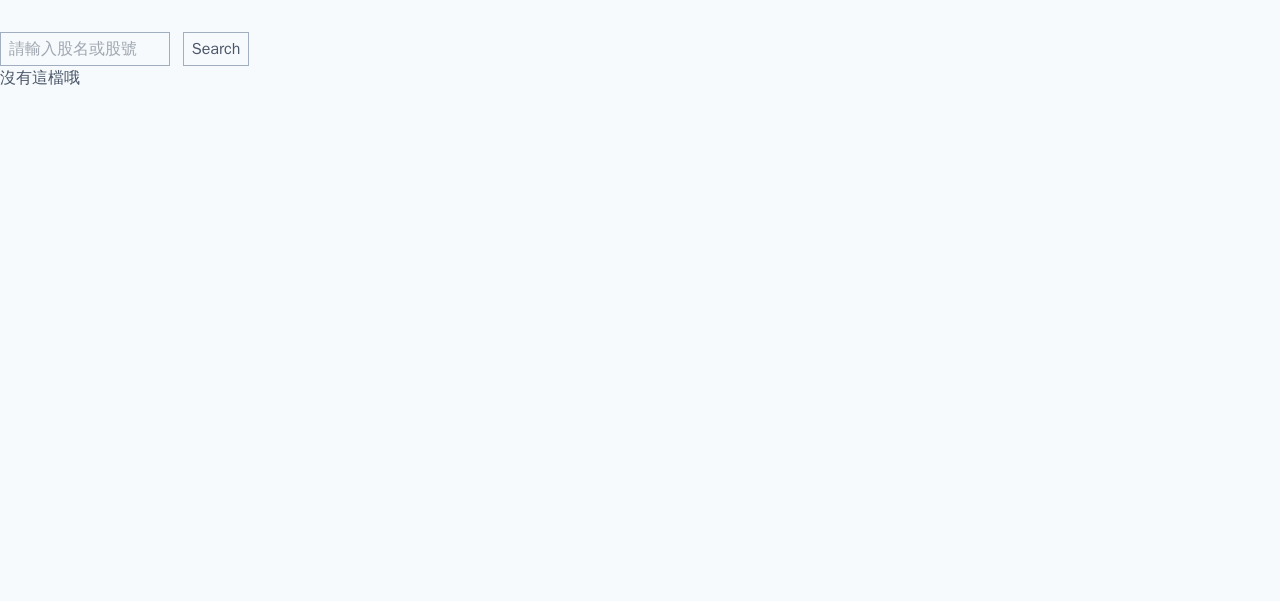 scroll, scrollTop: 0, scrollLeft: 0, axis: both 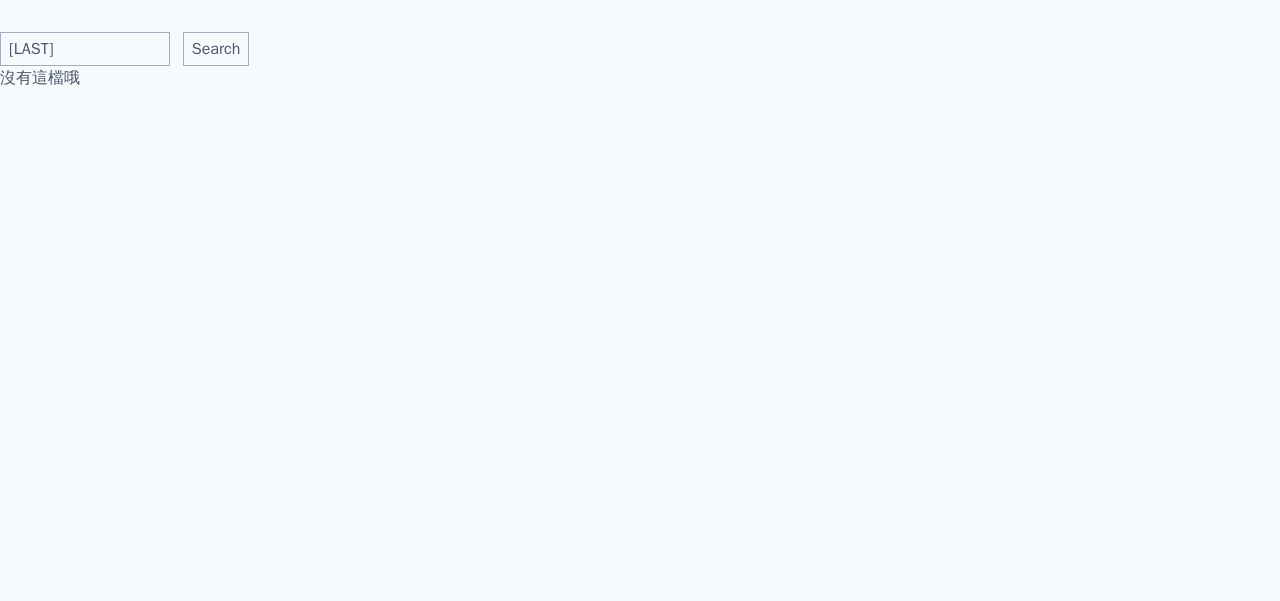 type on "定穎" 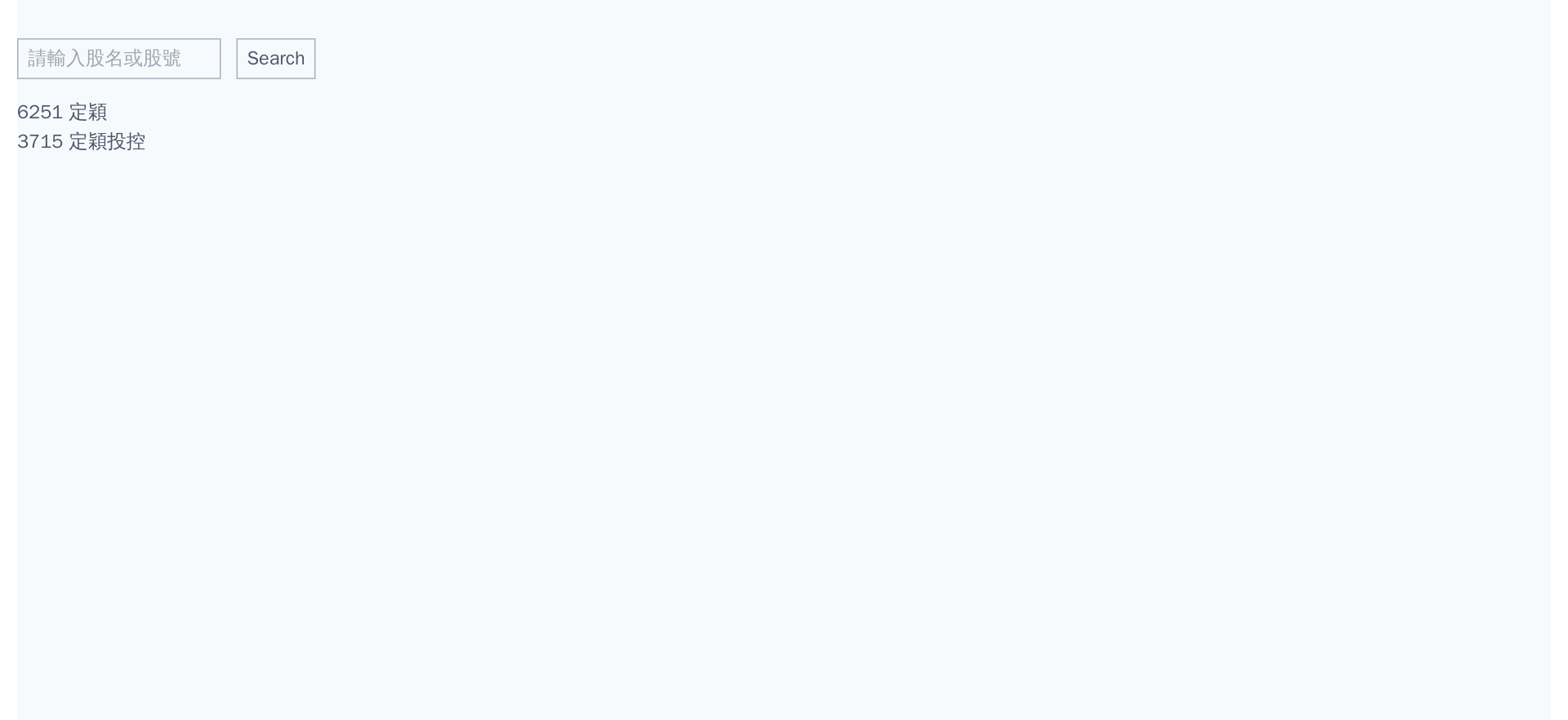 scroll, scrollTop: 0, scrollLeft: 0, axis: both 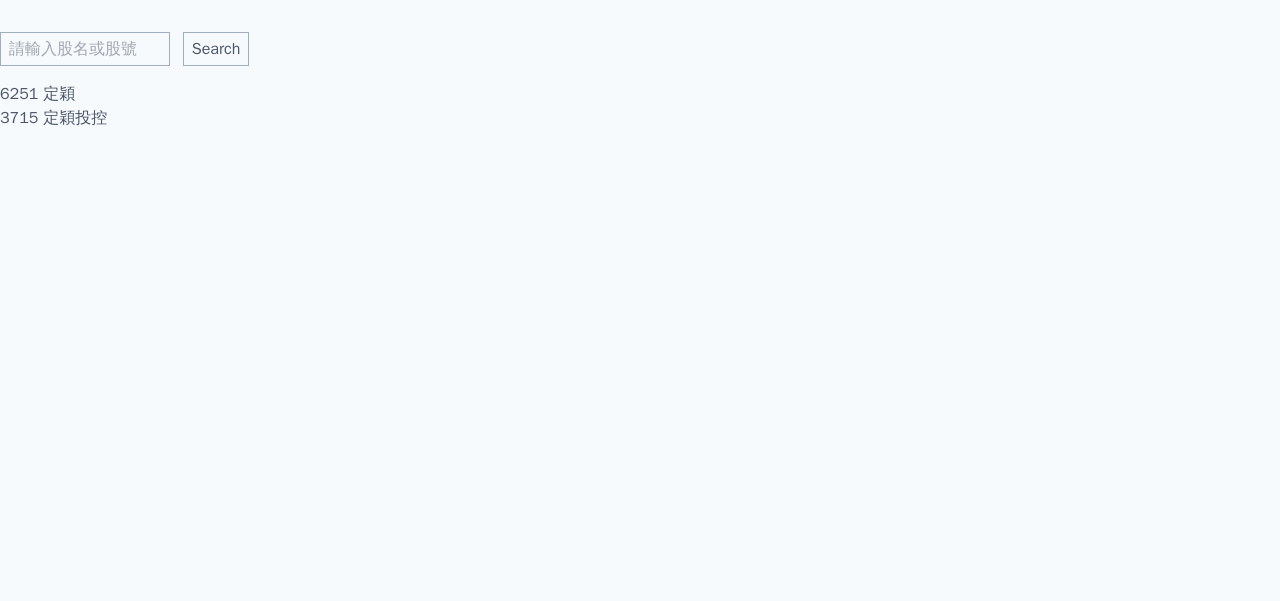 click on "3715 定穎投控" at bounding box center [53, 118] 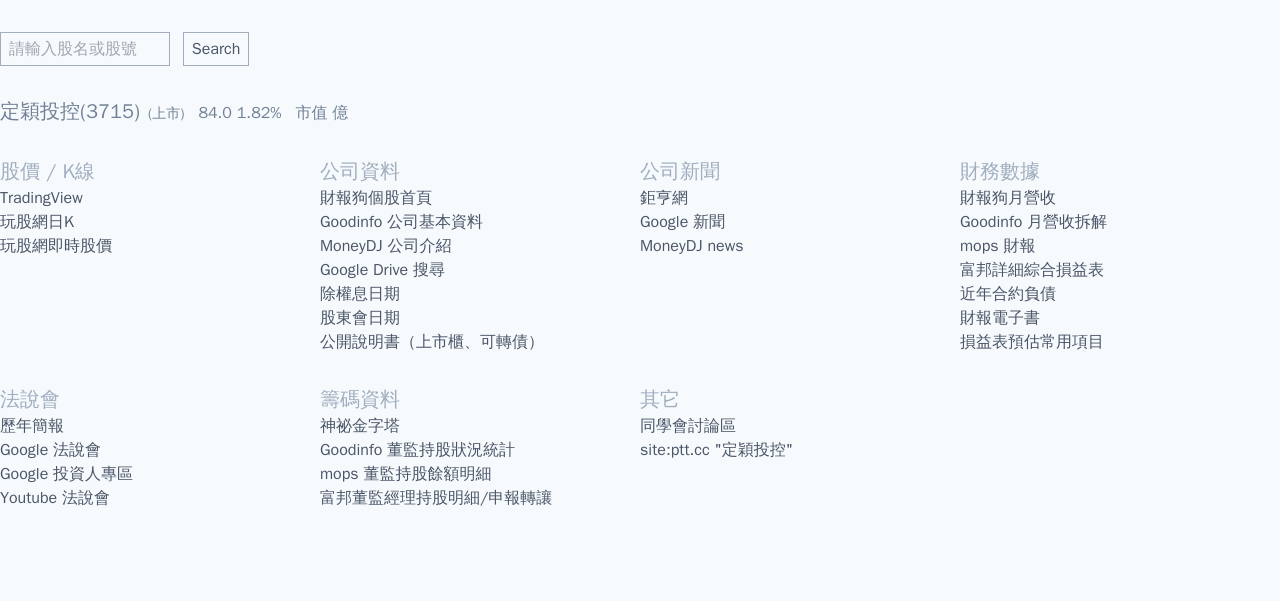 click on "歷年簡報" at bounding box center [160, 426] 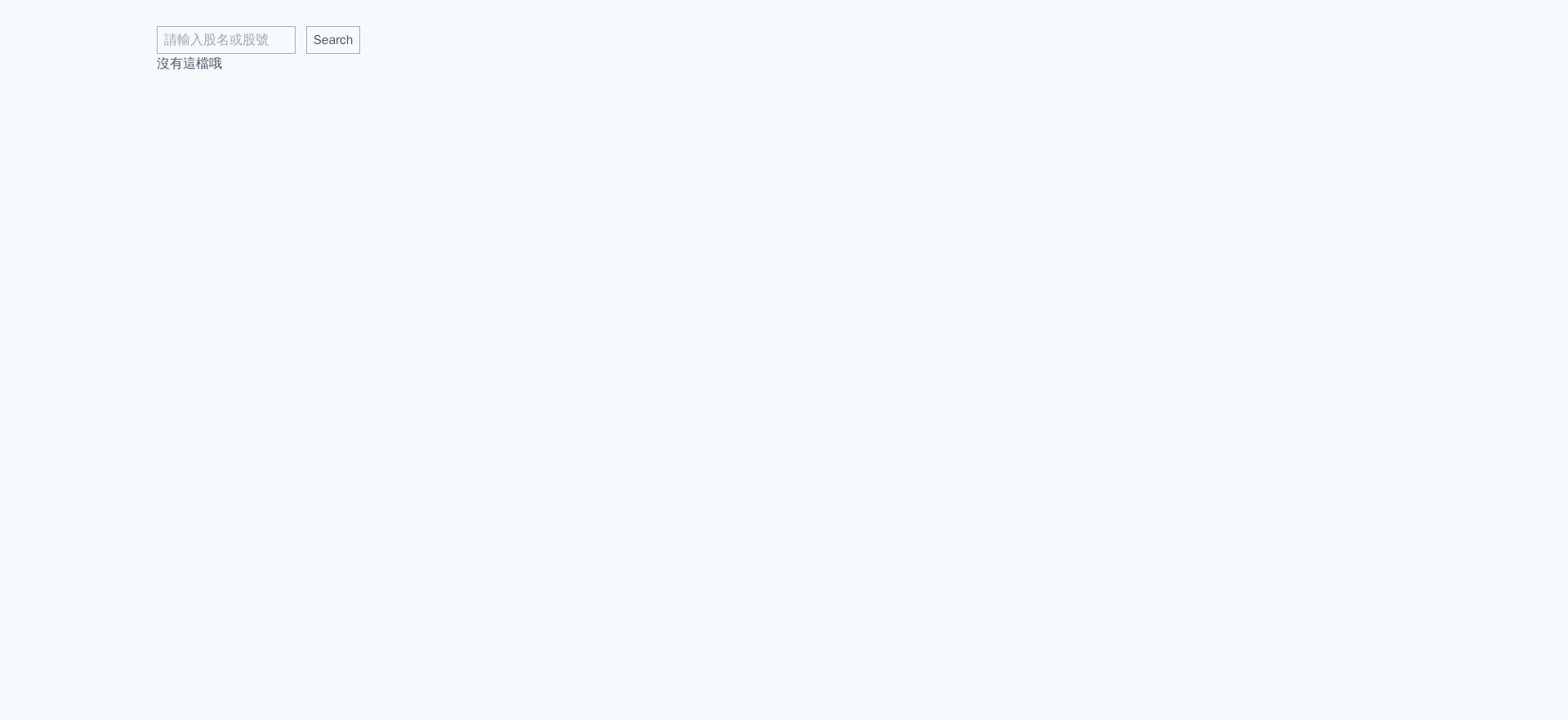 scroll, scrollTop: 0, scrollLeft: 0, axis: both 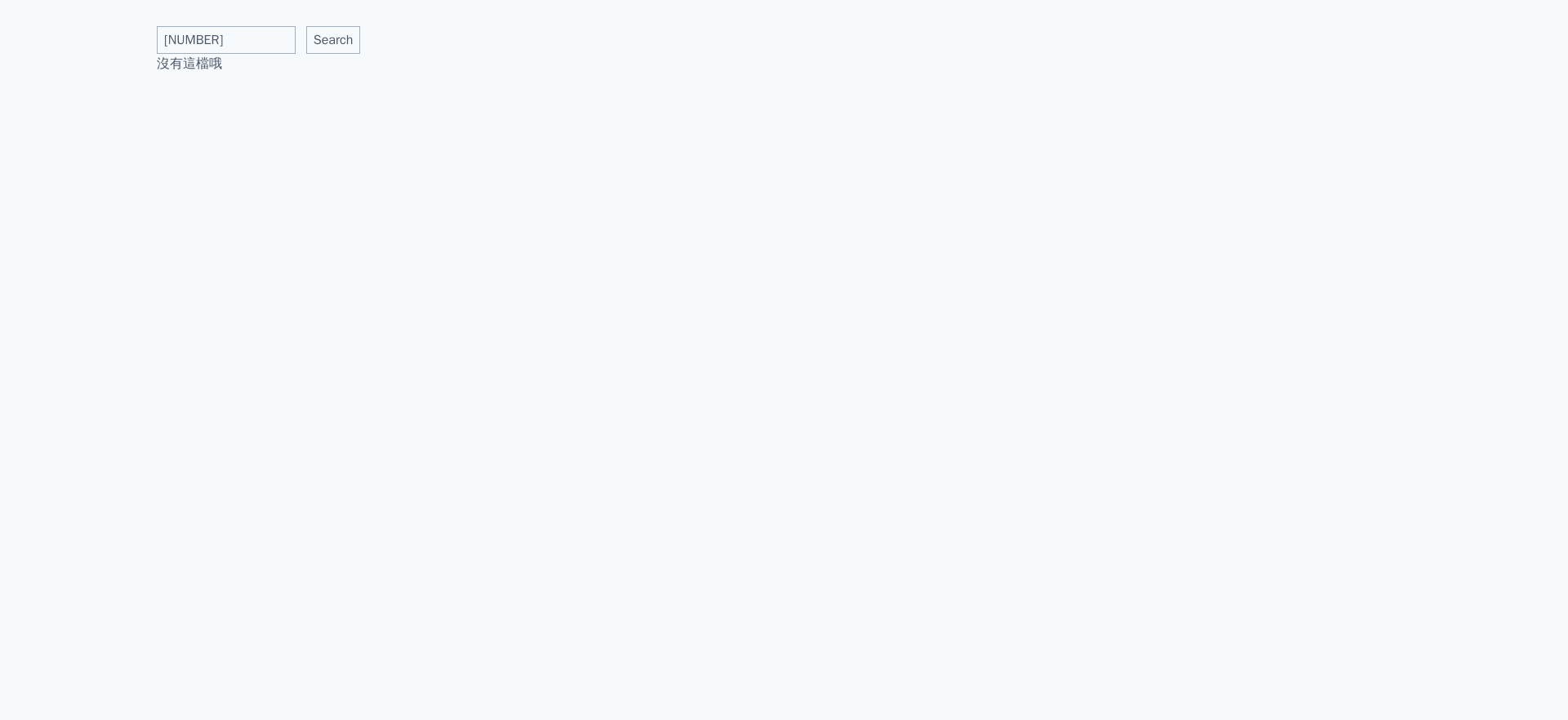 type on "6278" 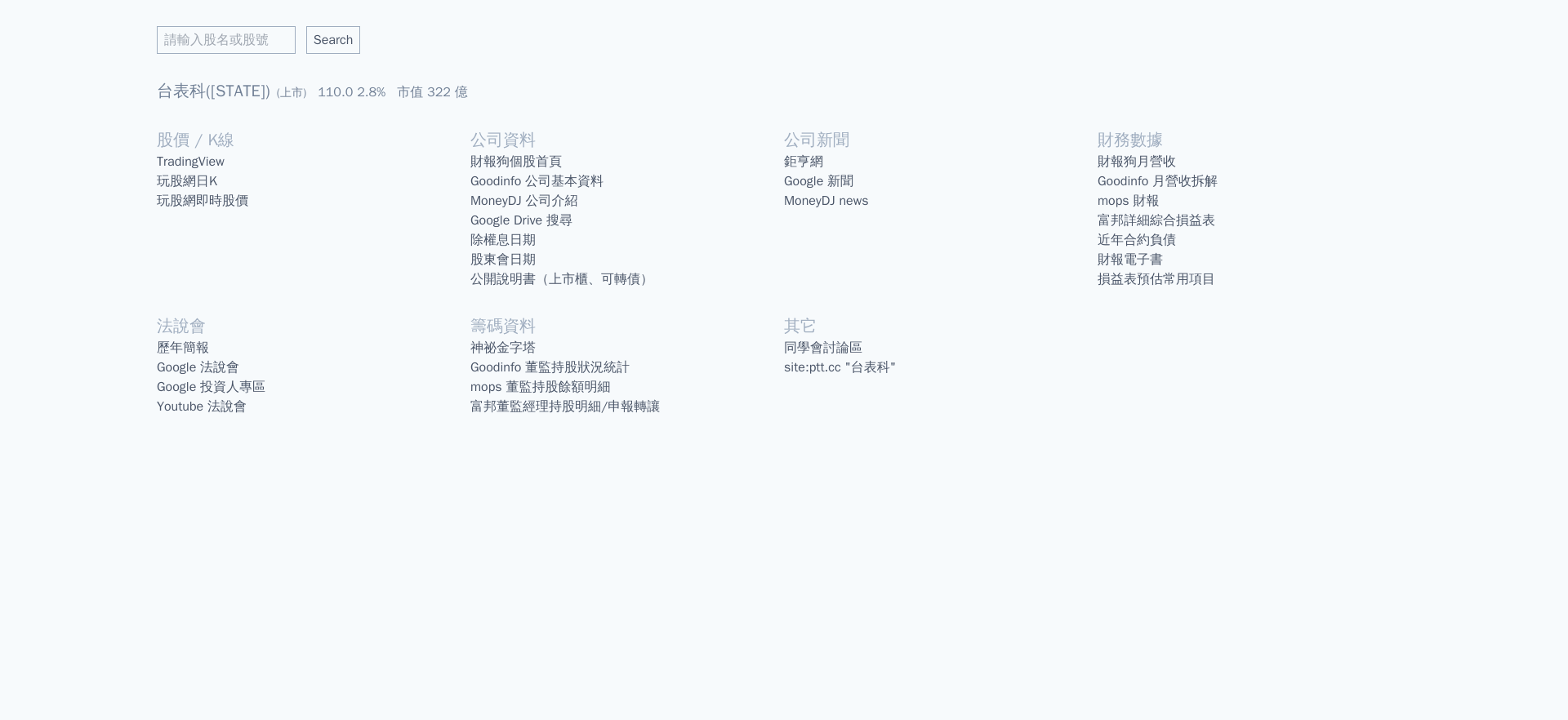 scroll, scrollTop: 0, scrollLeft: 0, axis: both 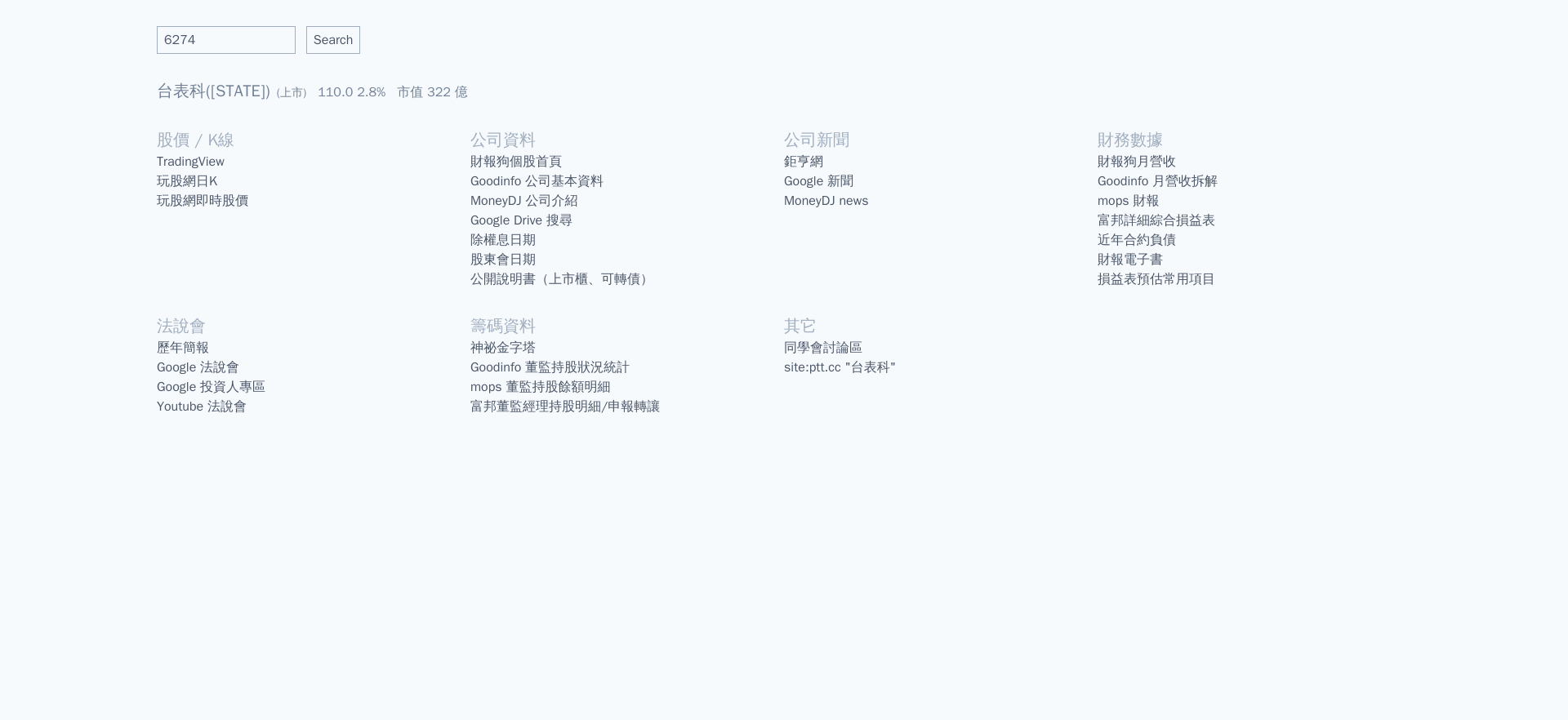 type on "6274" 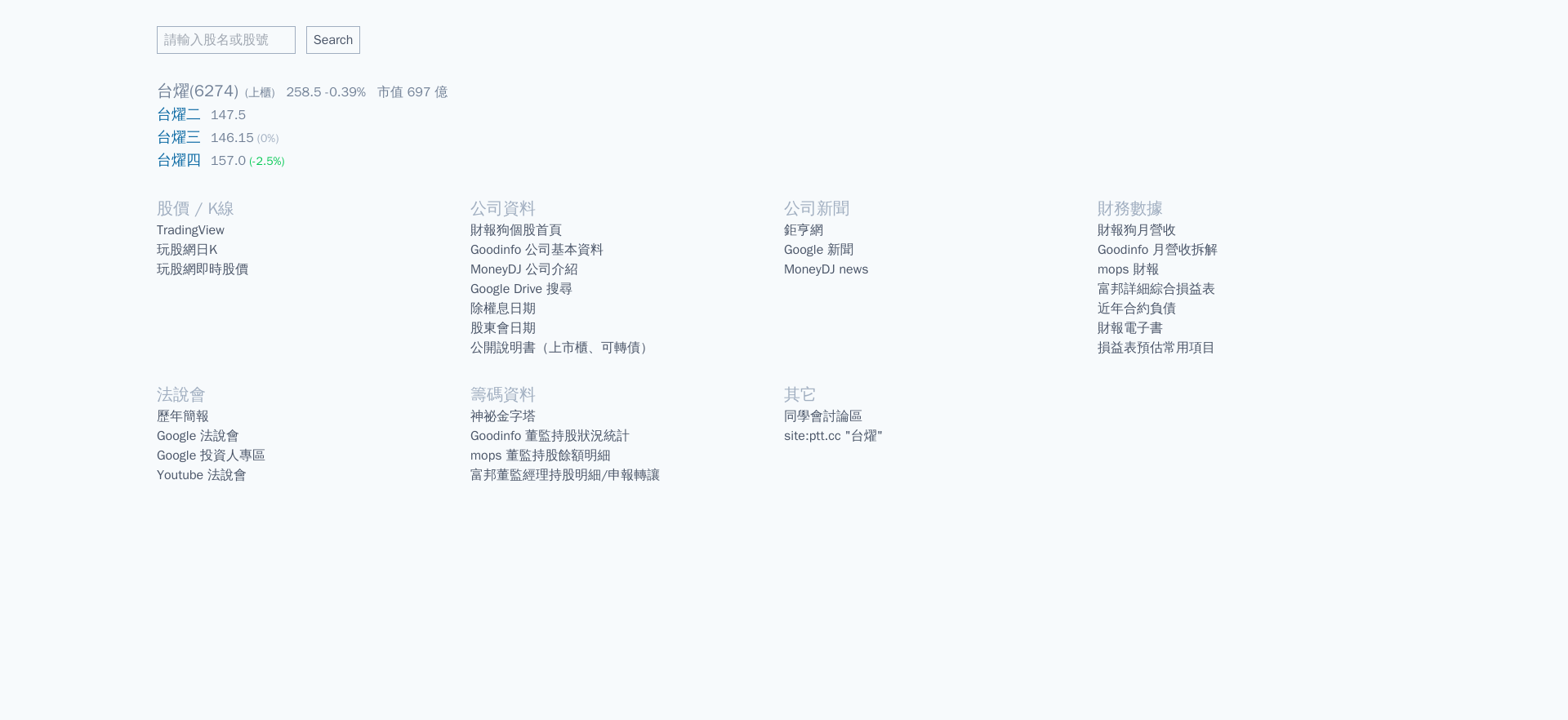 scroll, scrollTop: 0, scrollLeft: 0, axis: both 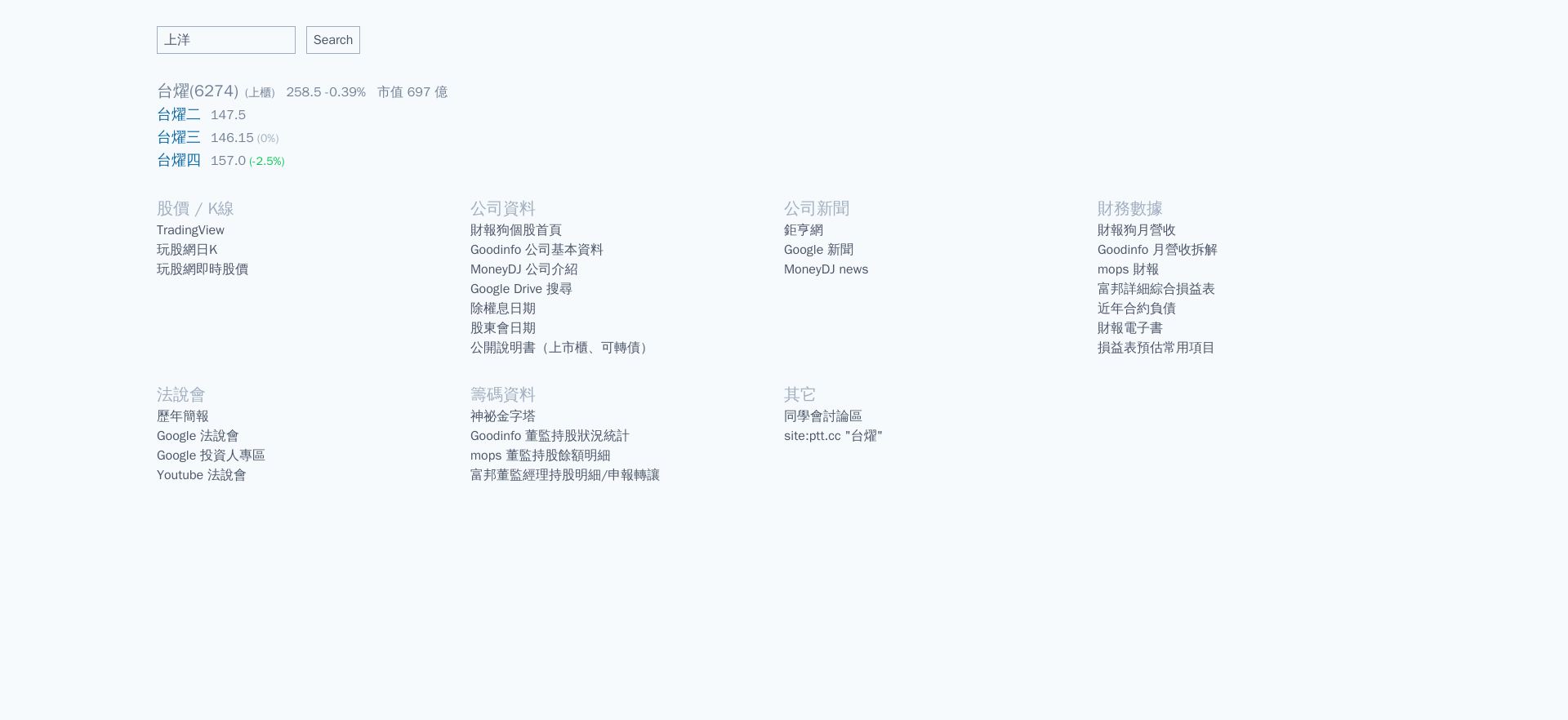 type on "上洋" 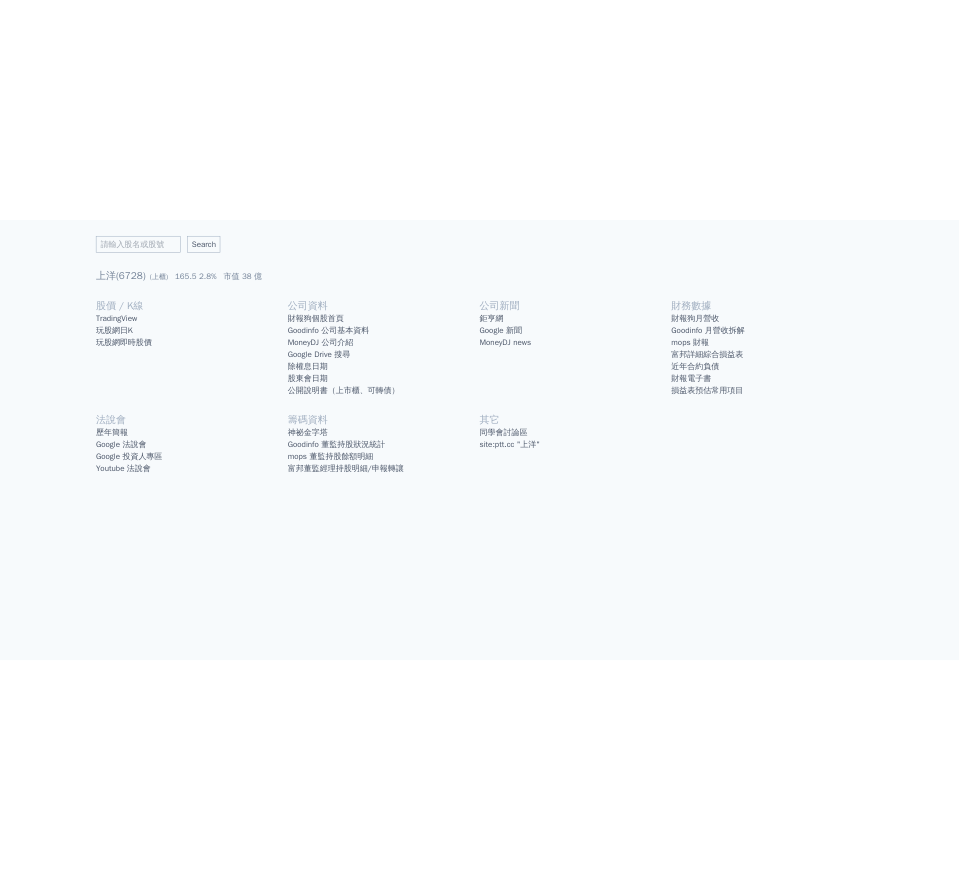 scroll, scrollTop: 0, scrollLeft: 0, axis: both 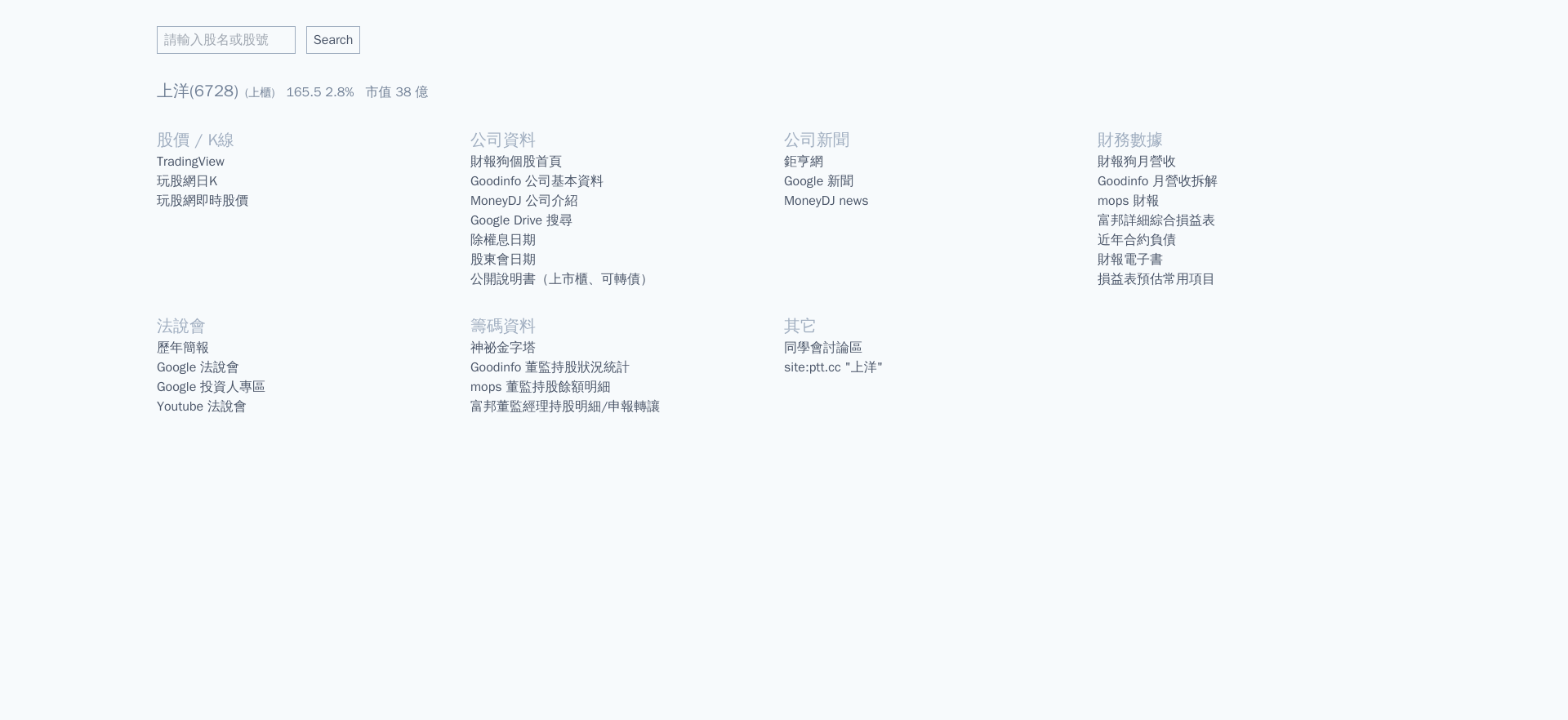click on "財報狗個股首頁" at bounding box center (627, 162) 